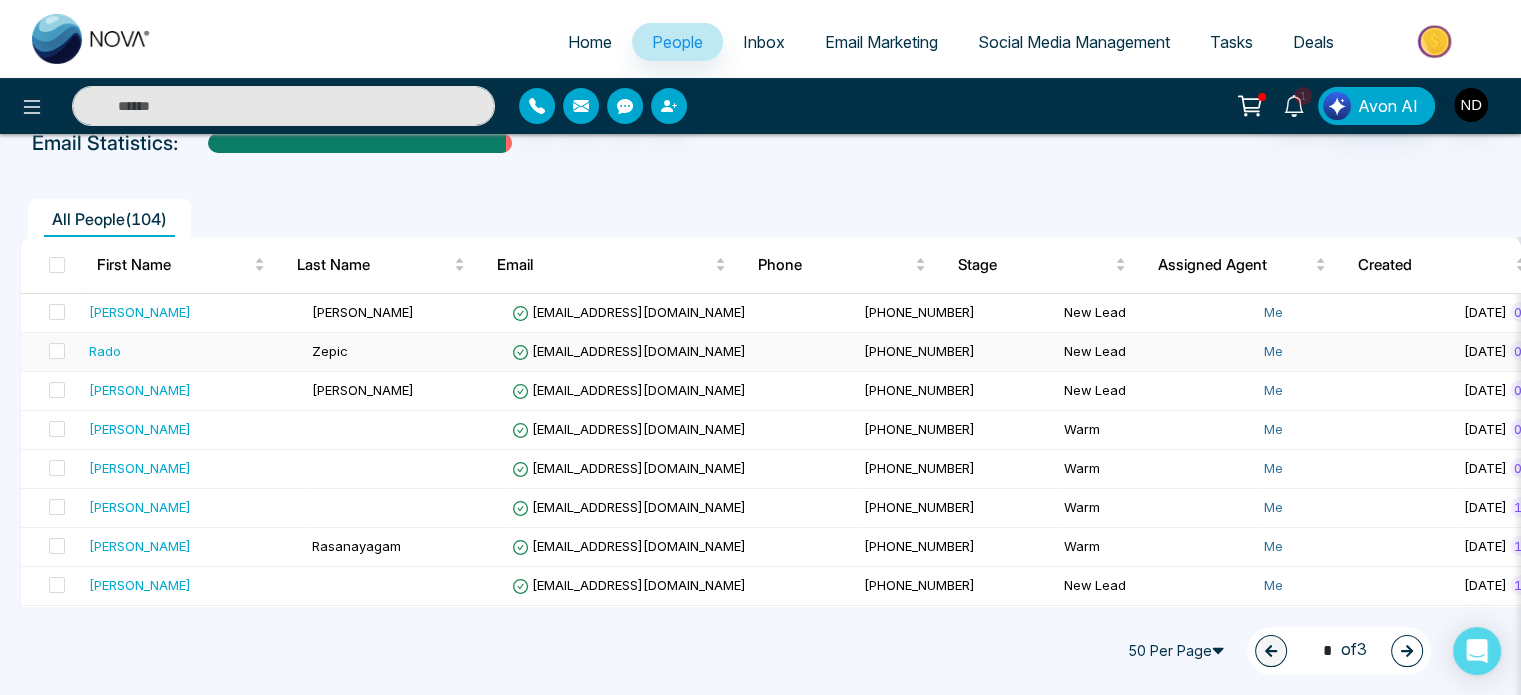 scroll, scrollTop: 111, scrollLeft: 0, axis: vertical 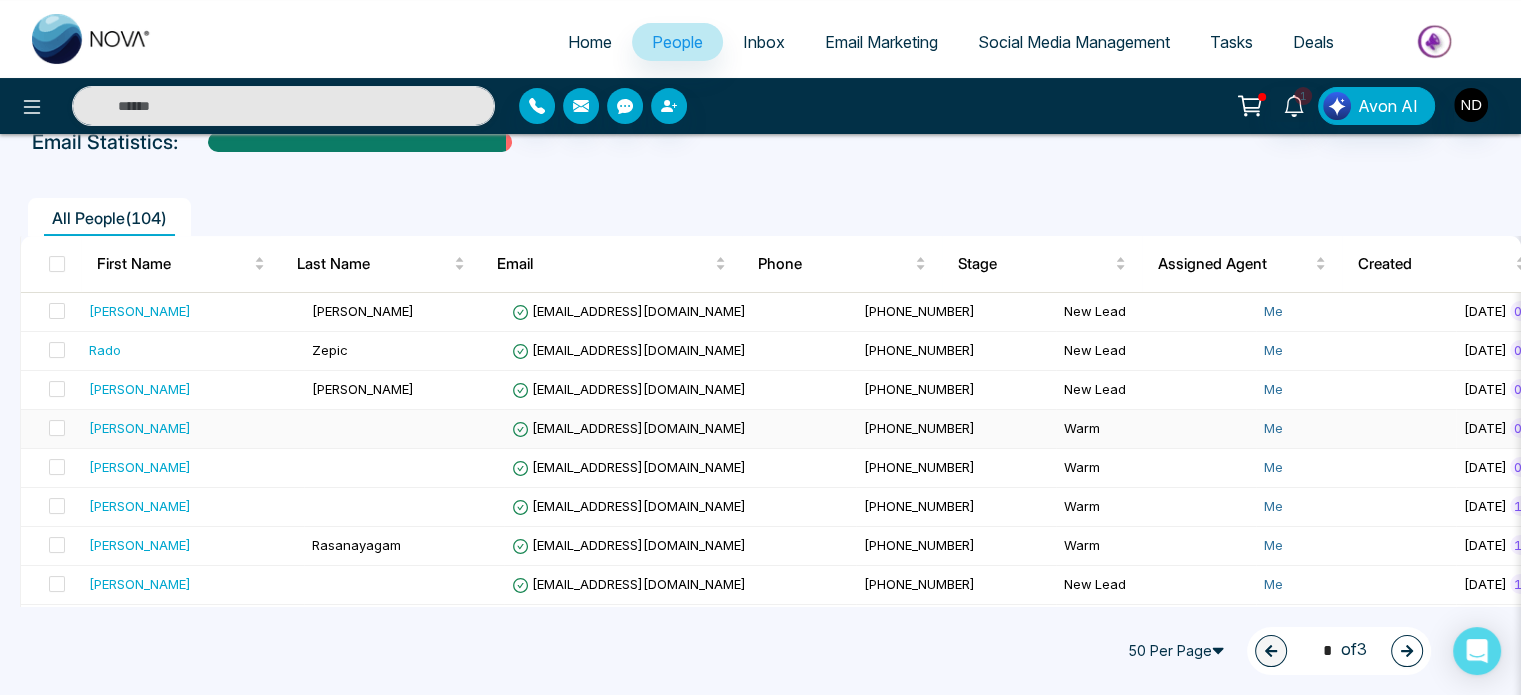 click on "[PERSON_NAME]" at bounding box center (192, 428) 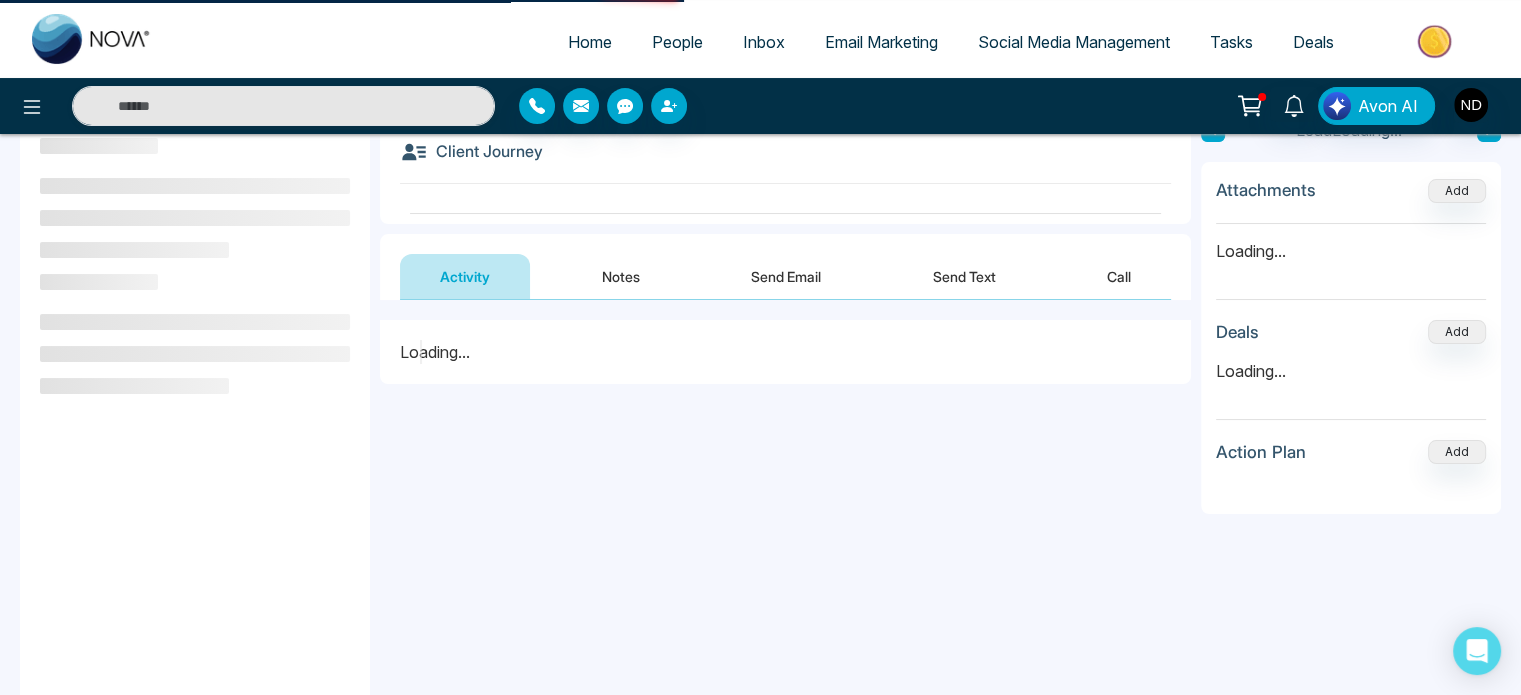 scroll, scrollTop: 0, scrollLeft: 0, axis: both 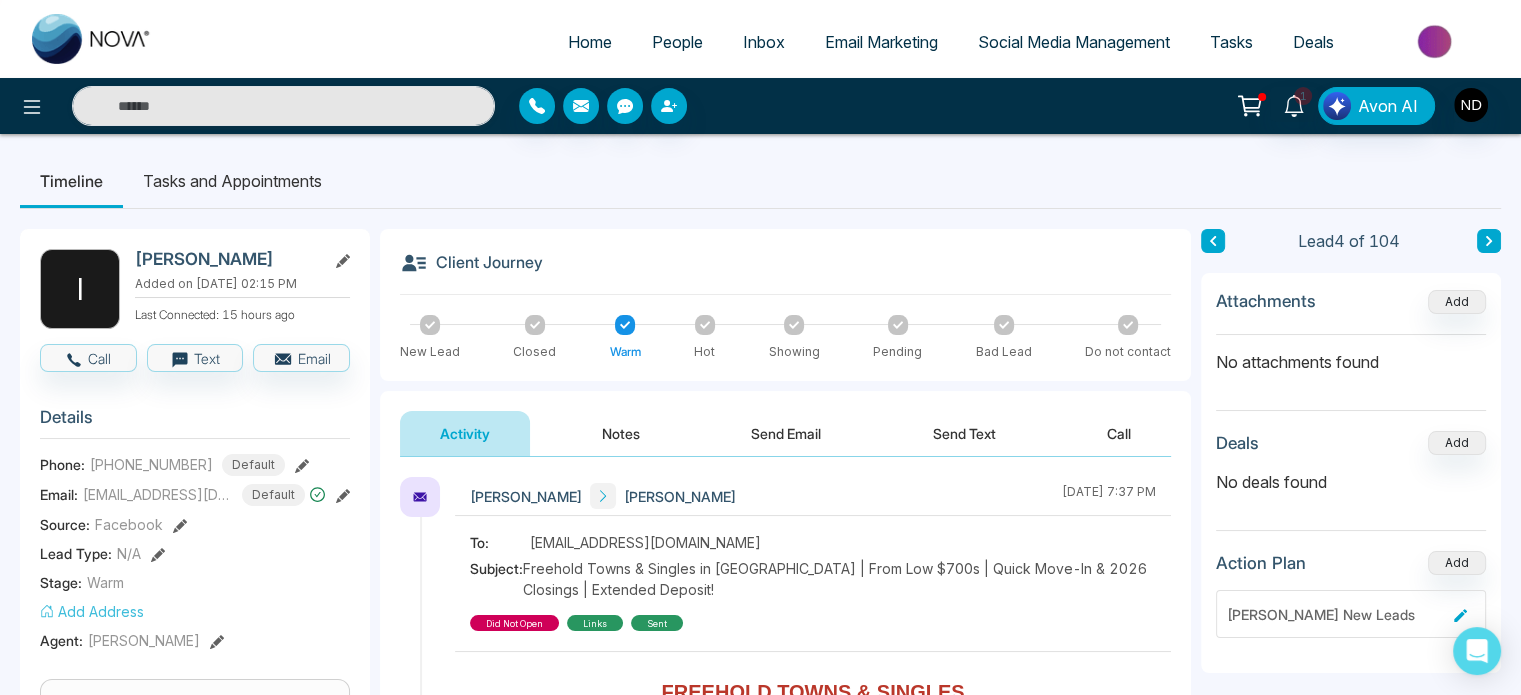 click at bounding box center (343, 259) 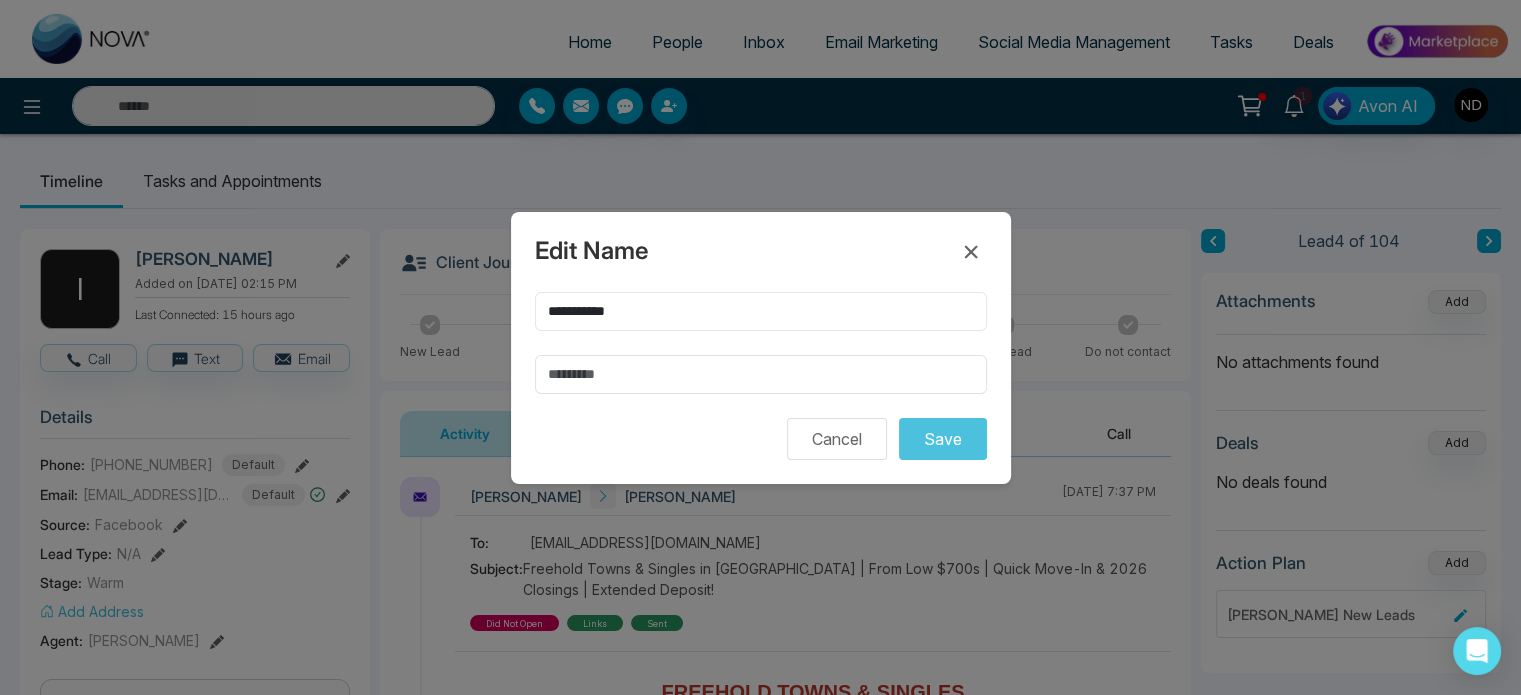drag, startPoint x: 581, startPoint y: 309, endPoint x: 665, endPoint y: 315, distance: 84.21401 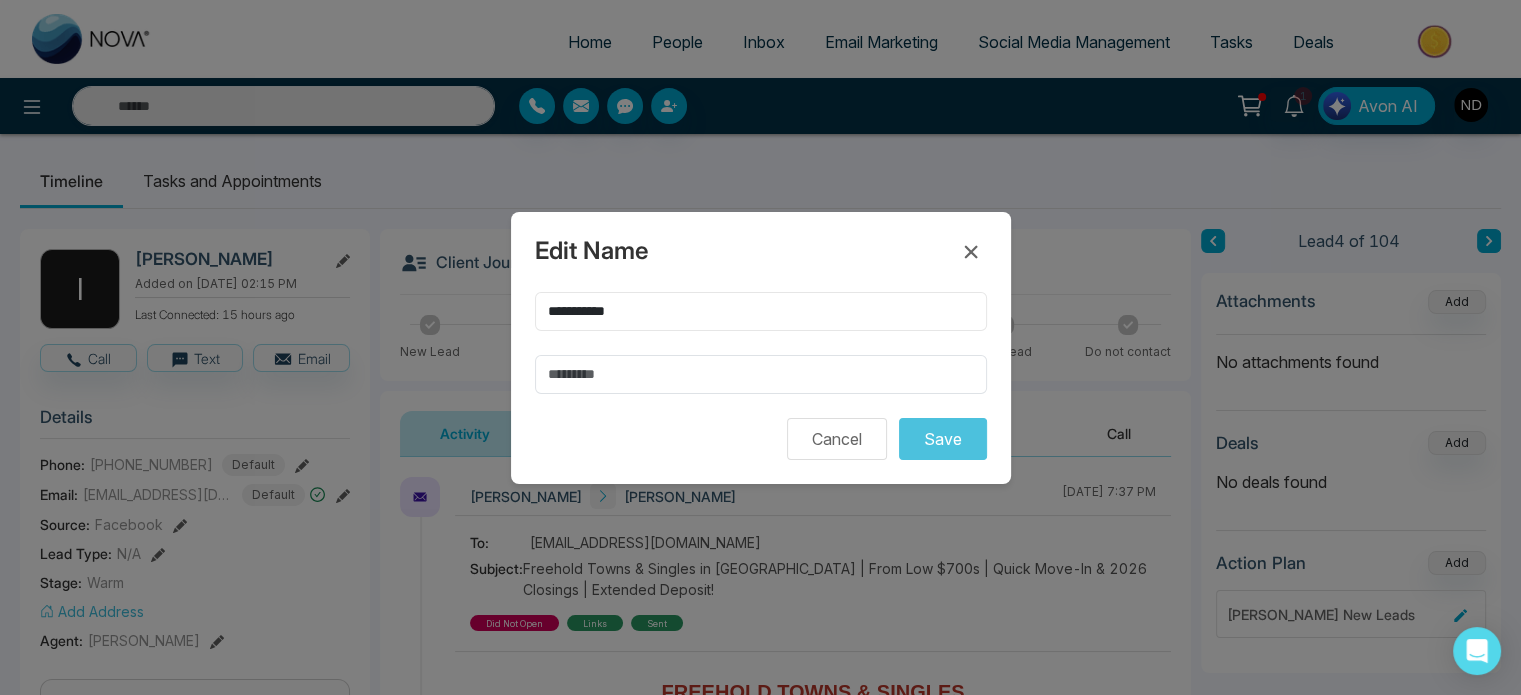 click on "**********" at bounding box center (761, 311) 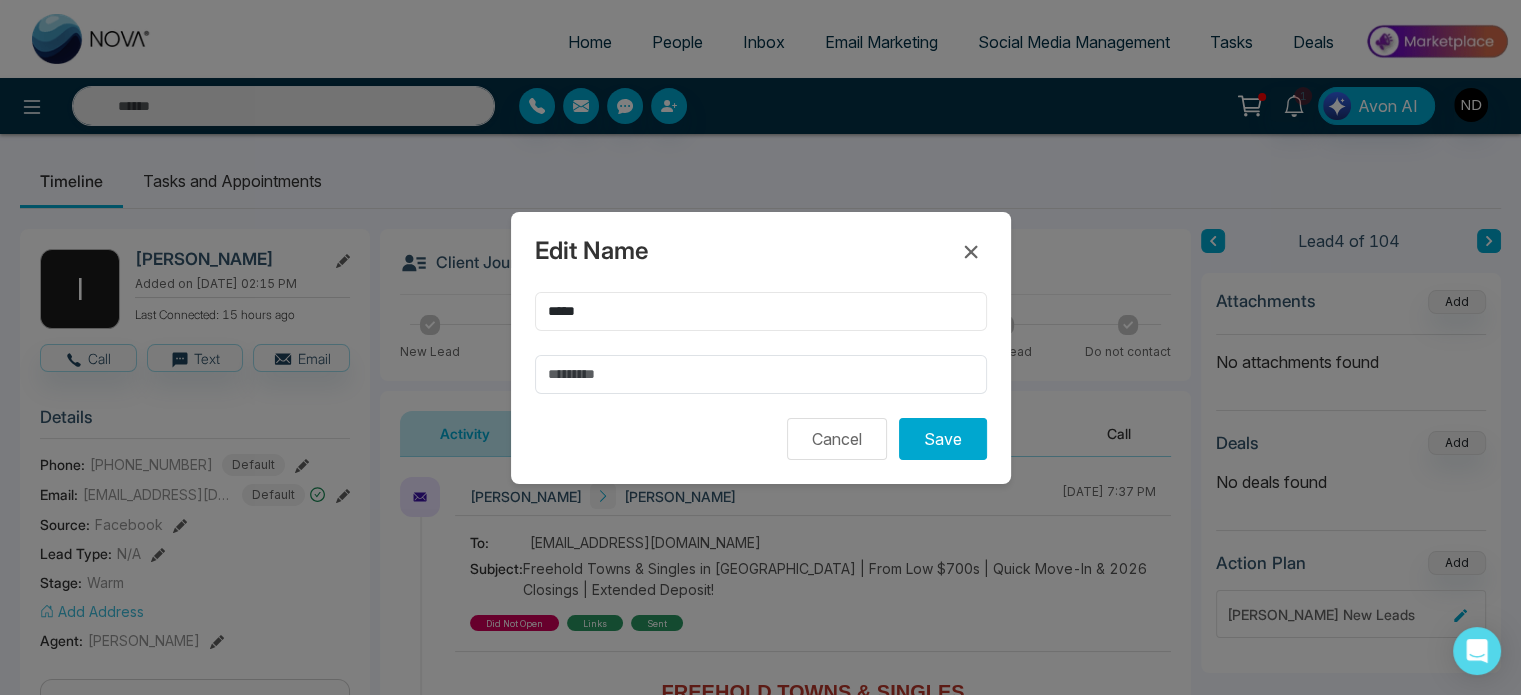 type on "*****" 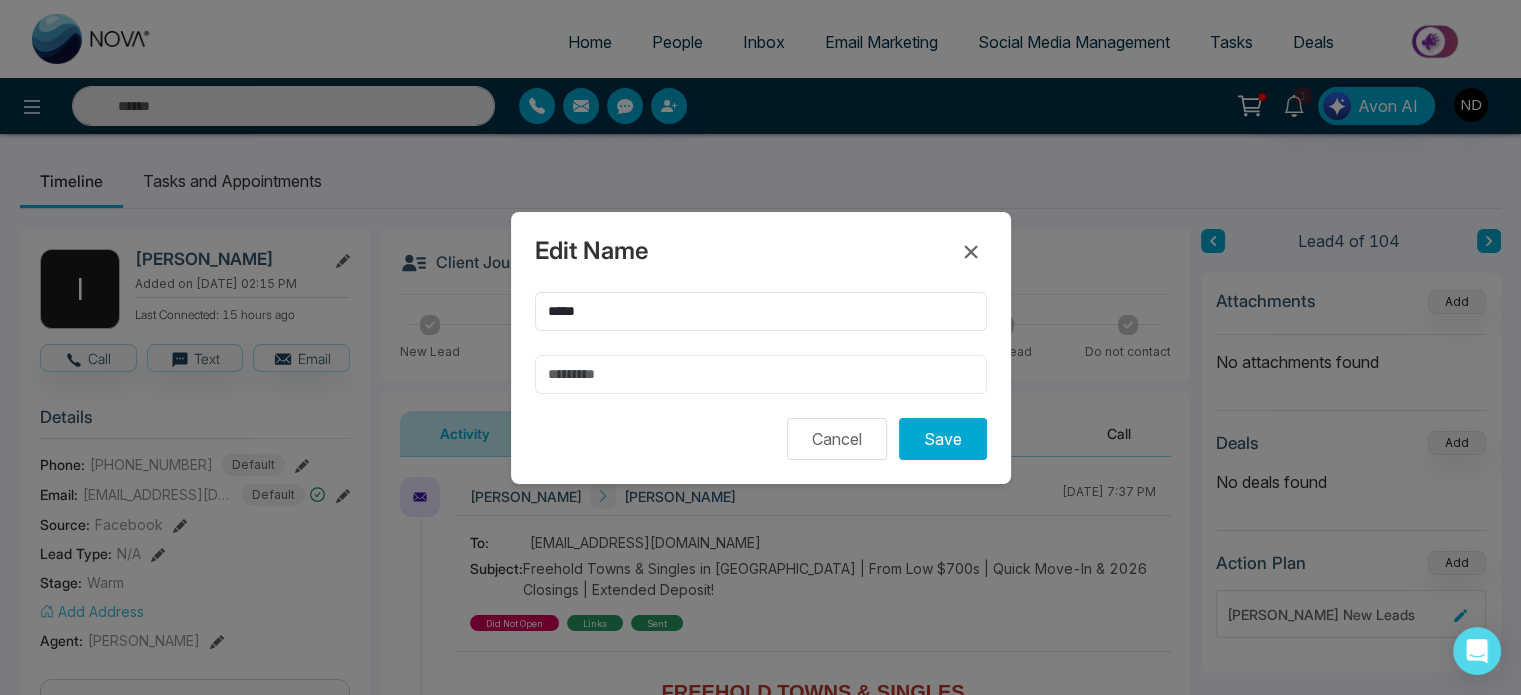 click at bounding box center (761, 374) 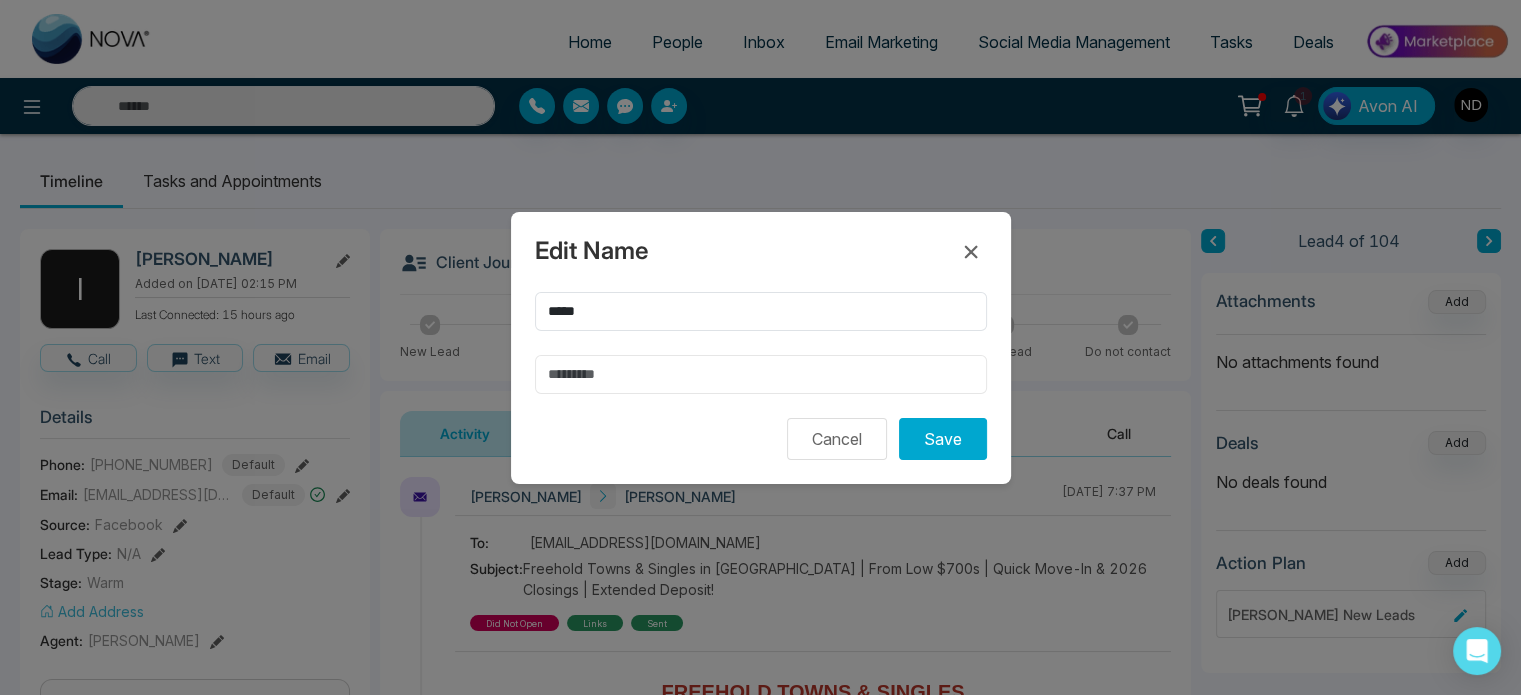 paste on "*****" 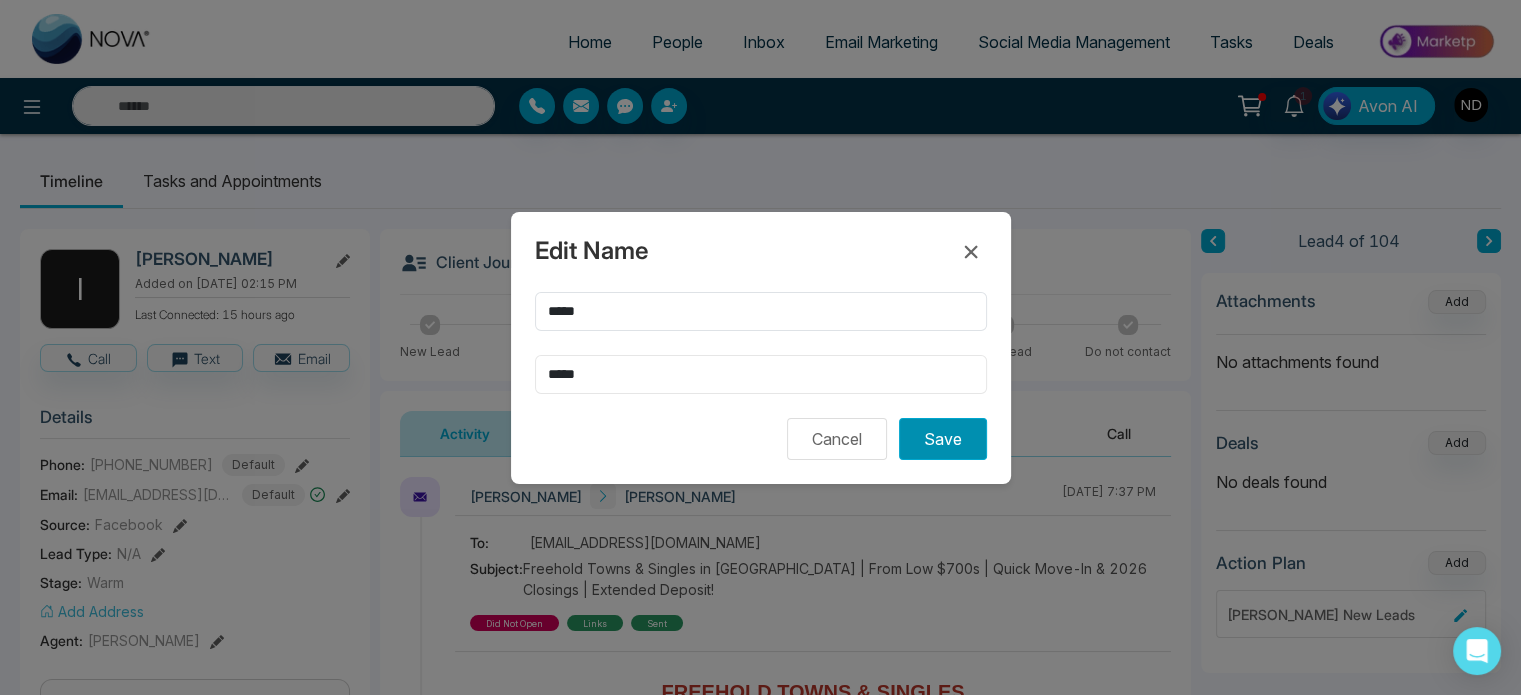 type on "*****" 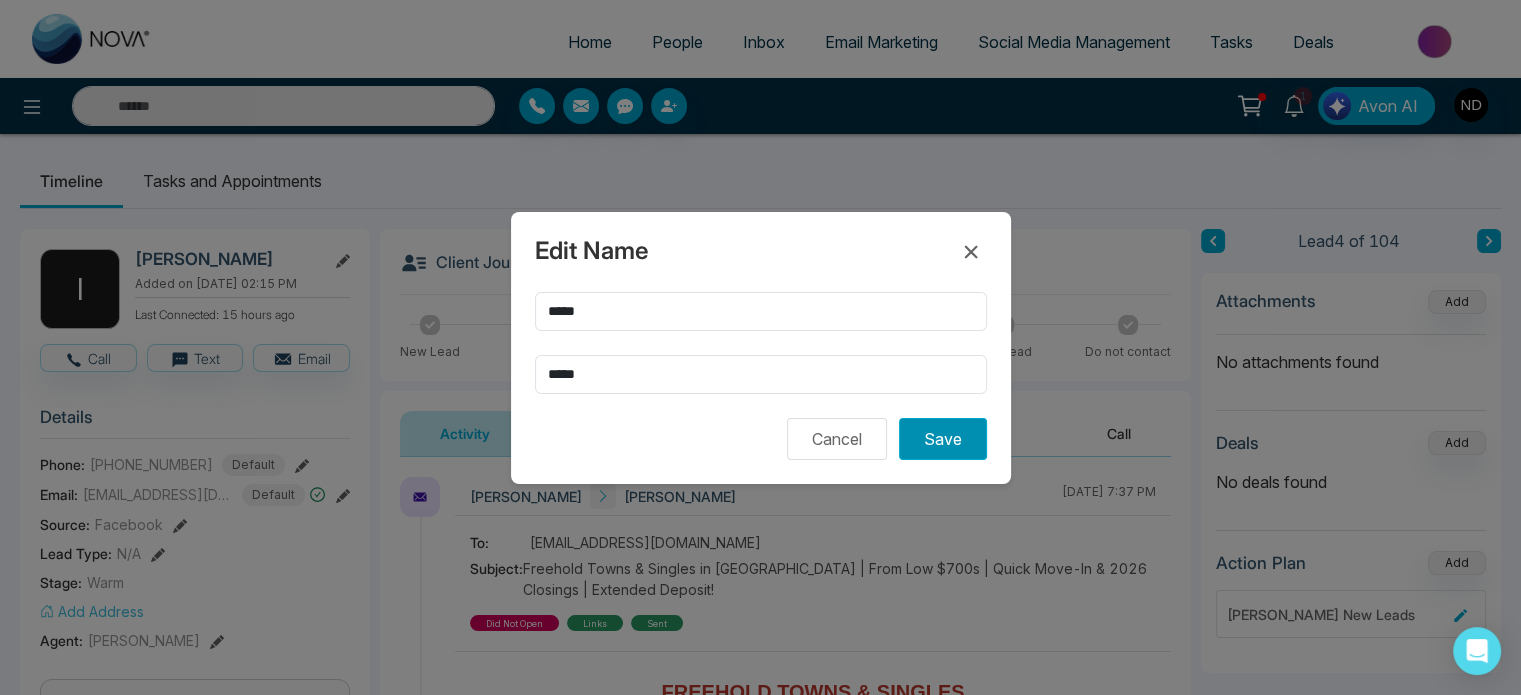 click on "Save" at bounding box center (943, 439) 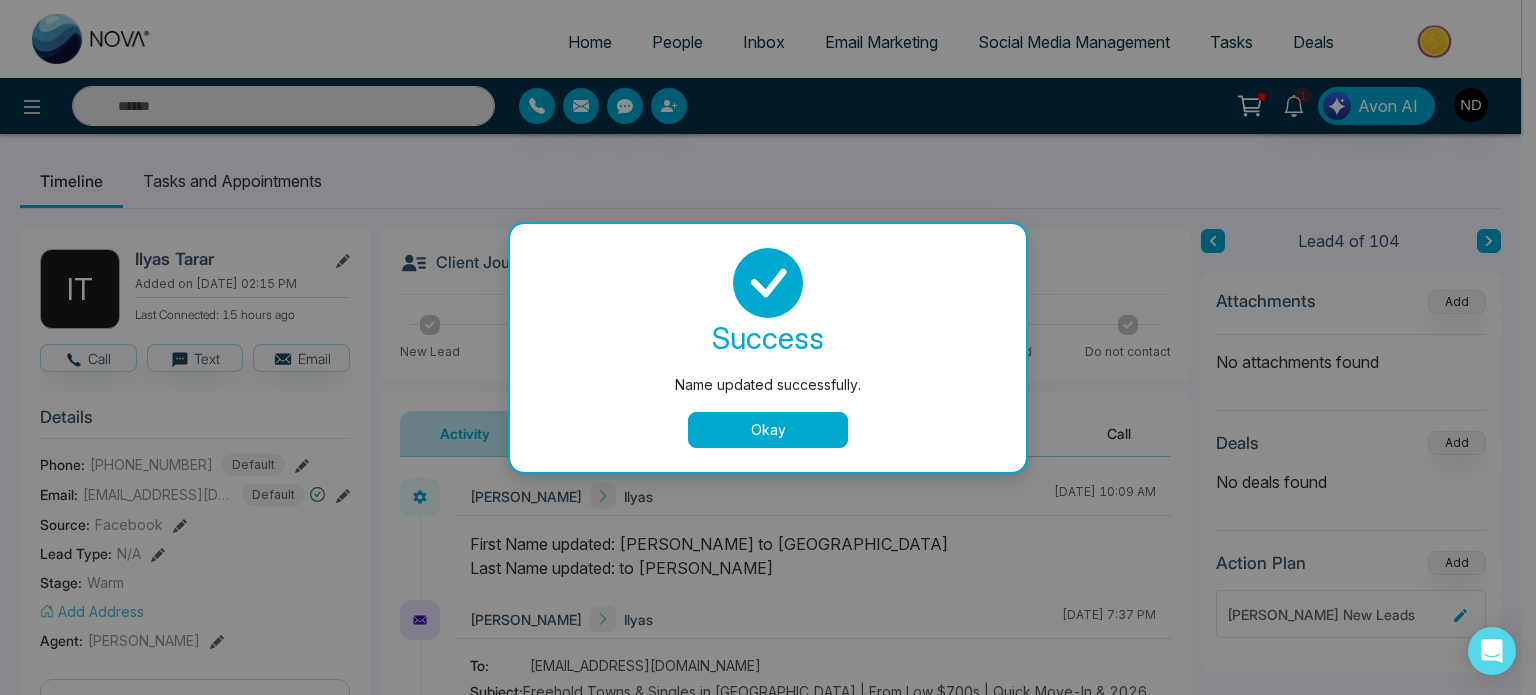 click on "Okay" at bounding box center [768, 430] 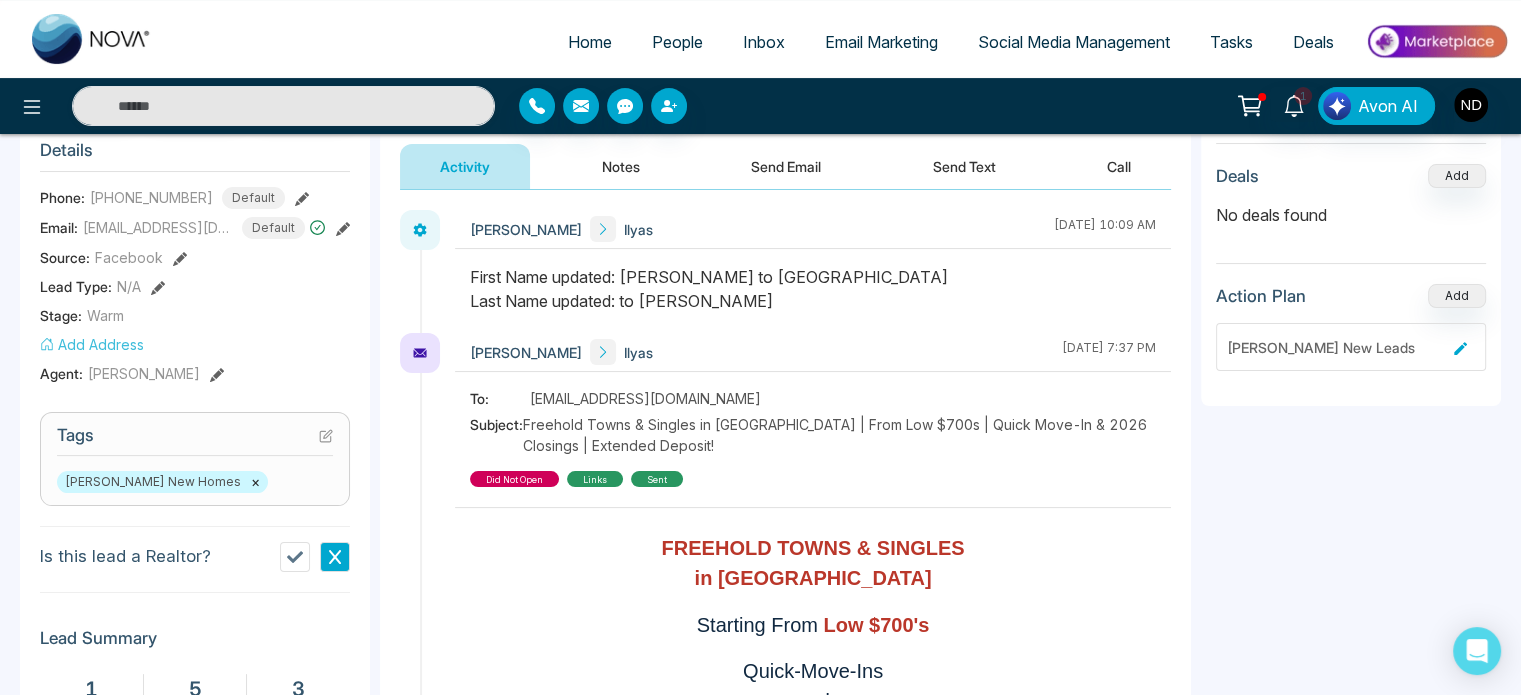 scroll, scrollTop: 268, scrollLeft: 0, axis: vertical 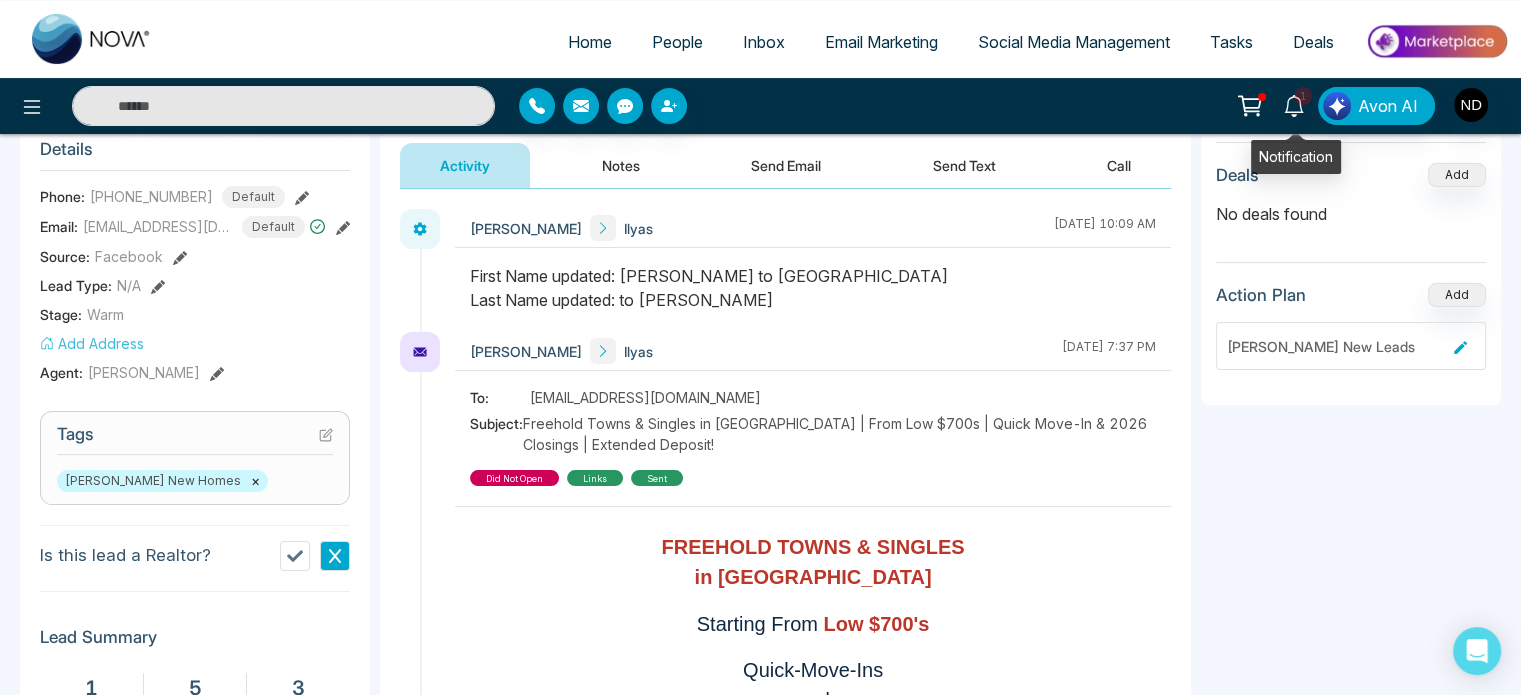 click on "1" at bounding box center (1303, 96) 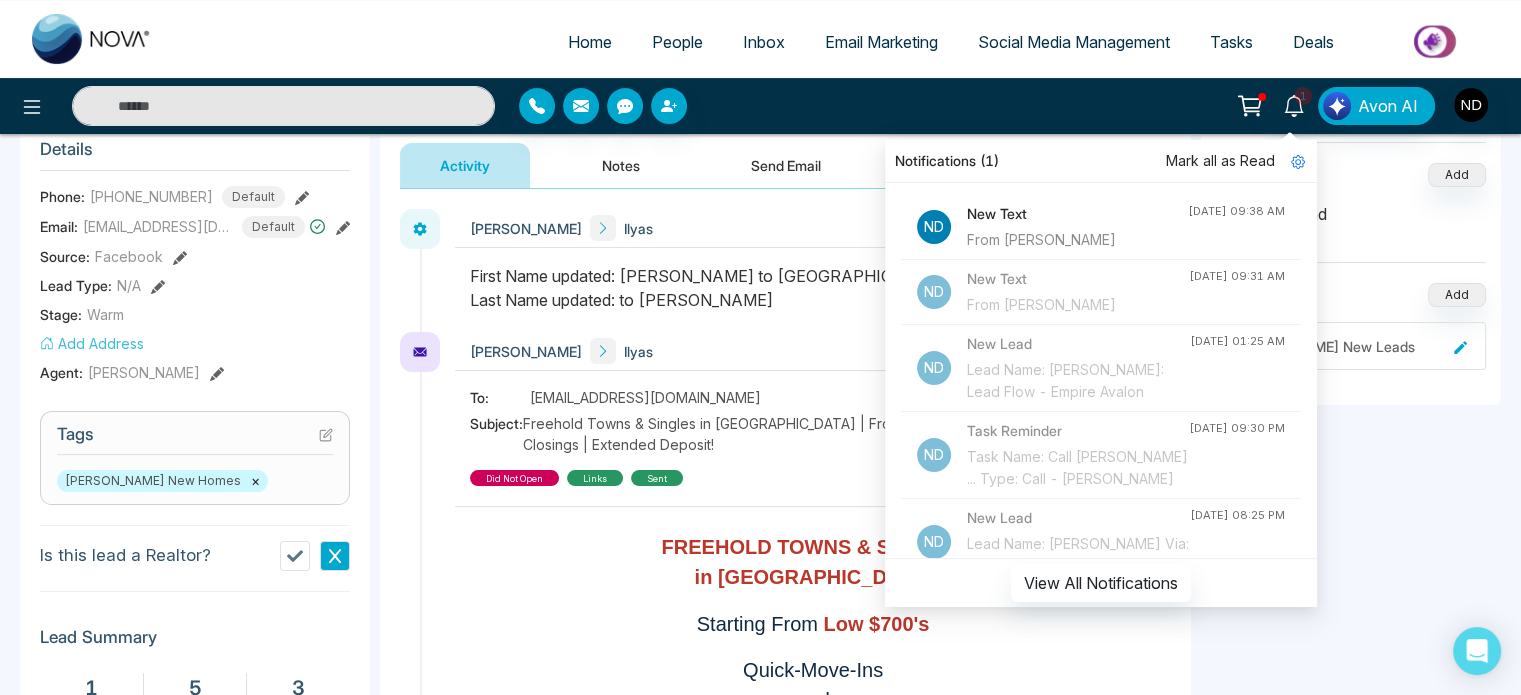 click on "Mark all as Read" at bounding box center [1220, 161] 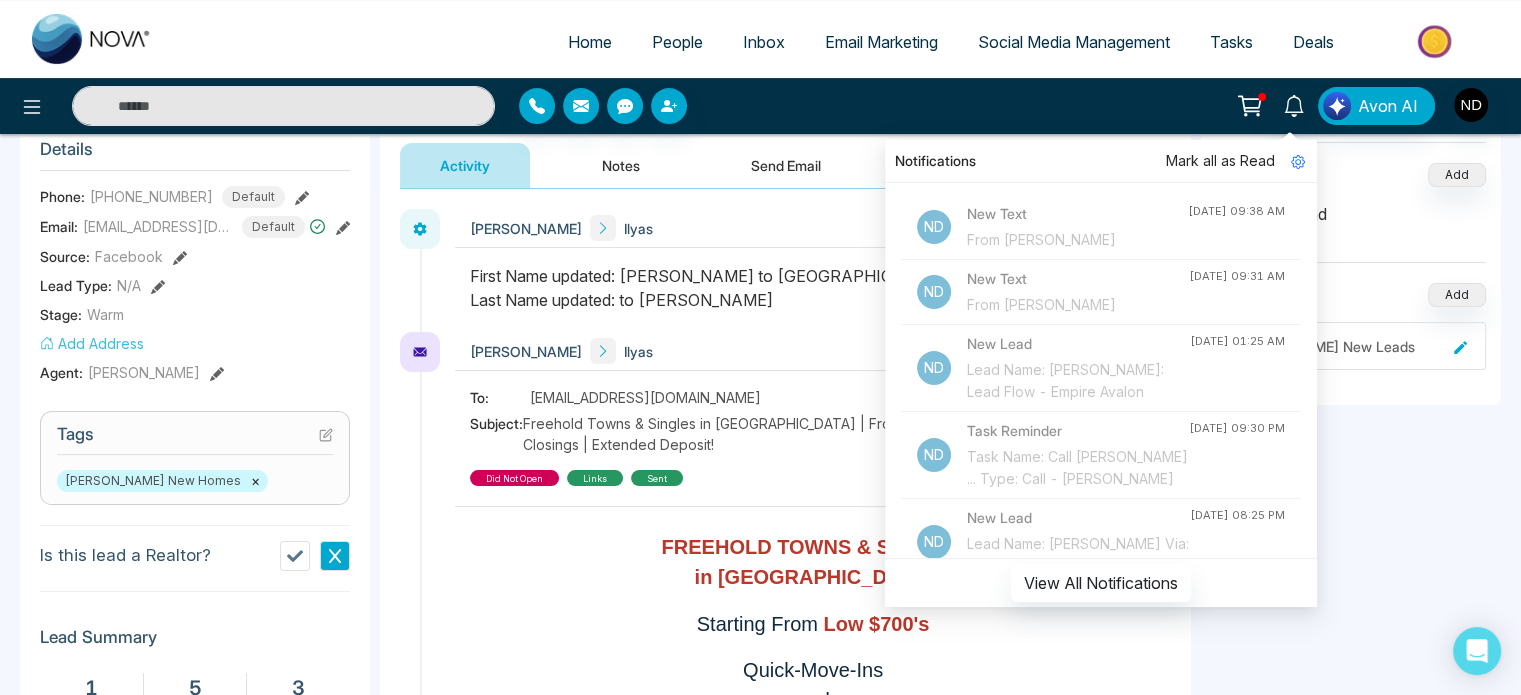 click on "Notifications  Mark all as Read N D New Text From [PERSON_NAME] [DATE] 09:38 AM N D New Text From [PERSON_NAME] [DATE] 09:31 AM N D New Lead Lead Name: [PERSON_NAME]: Lead Flow - Empire Avalon [DATE] 01:25 AM N D Task Reminder Task Name: Call [PERSON_NAME] ...
Type: Call - [PERSON_NAME] [DATE] 09:30 PM N D New Lead Lead Name: [PERSON_NAME]
Via: Lead Flow - Empire Avalon [DATE] 08:25 PM N D New Lead Lead Name: [PERSON_NAME] [PERSON_NAME]
Via: Lead Flow - Empire Avalon [DATE] 08:05 PM N D Task Reminder Task Name: Call Rajin...
Type: Call - [PERSON_NAME] [DATE] 07:00 PM N D New Text From [PERSON_NAME]  [DATE] 02:28 PM N D New Text From [PERSON_NAME]  [DATE] 02:27 PM N D New Text From maple  [DATE] 02:20 PM N D New Text From maple  [DATE] 02:20 PM N D New Lead Lead Name: [PERSON_NAME]
Via: Lead Flow - Empire Avalon [DATE] 02:15 PM N D Task Reminder Task Name: Call Farid...
Type: Follow Up - [PERSON_NAME] N D New Lead N" at bounding box center [1204, 106] 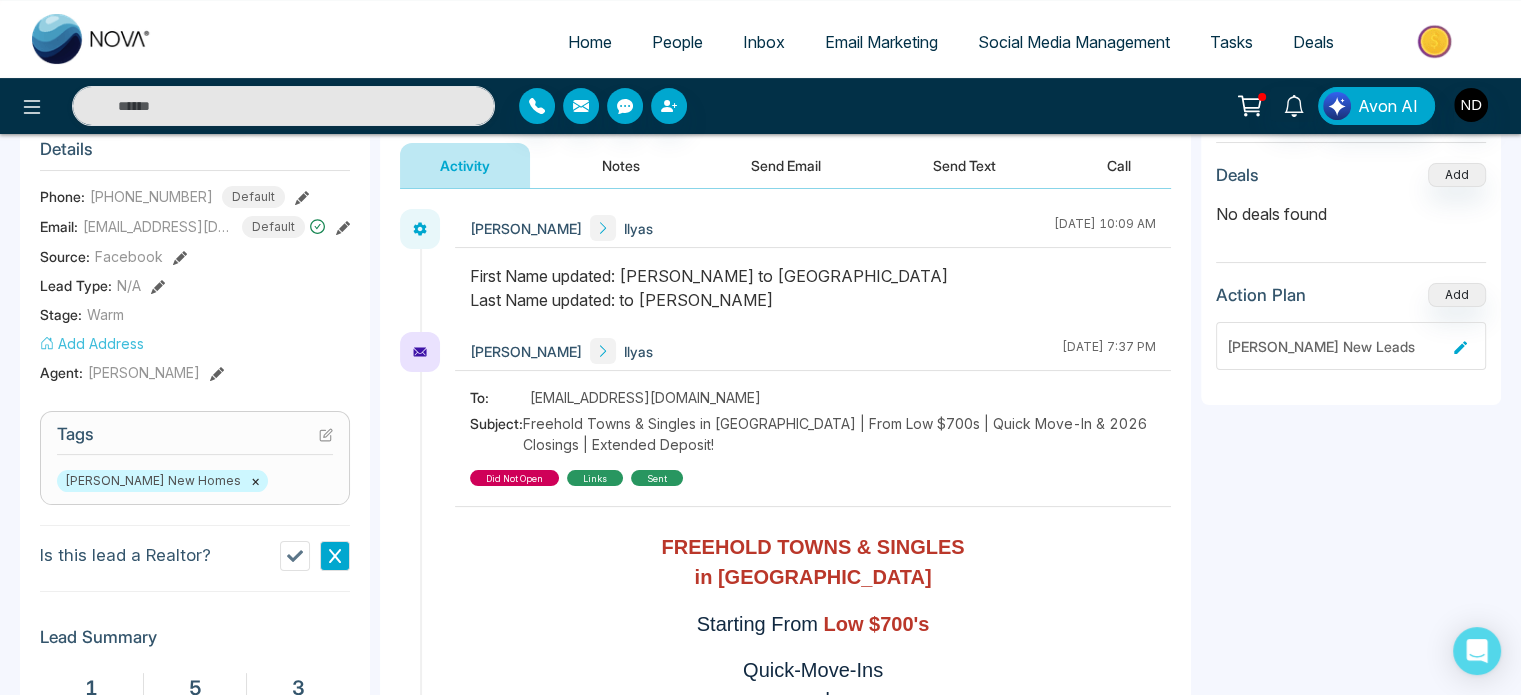 click on "Deals Add" at bounding box center (1351, 175) 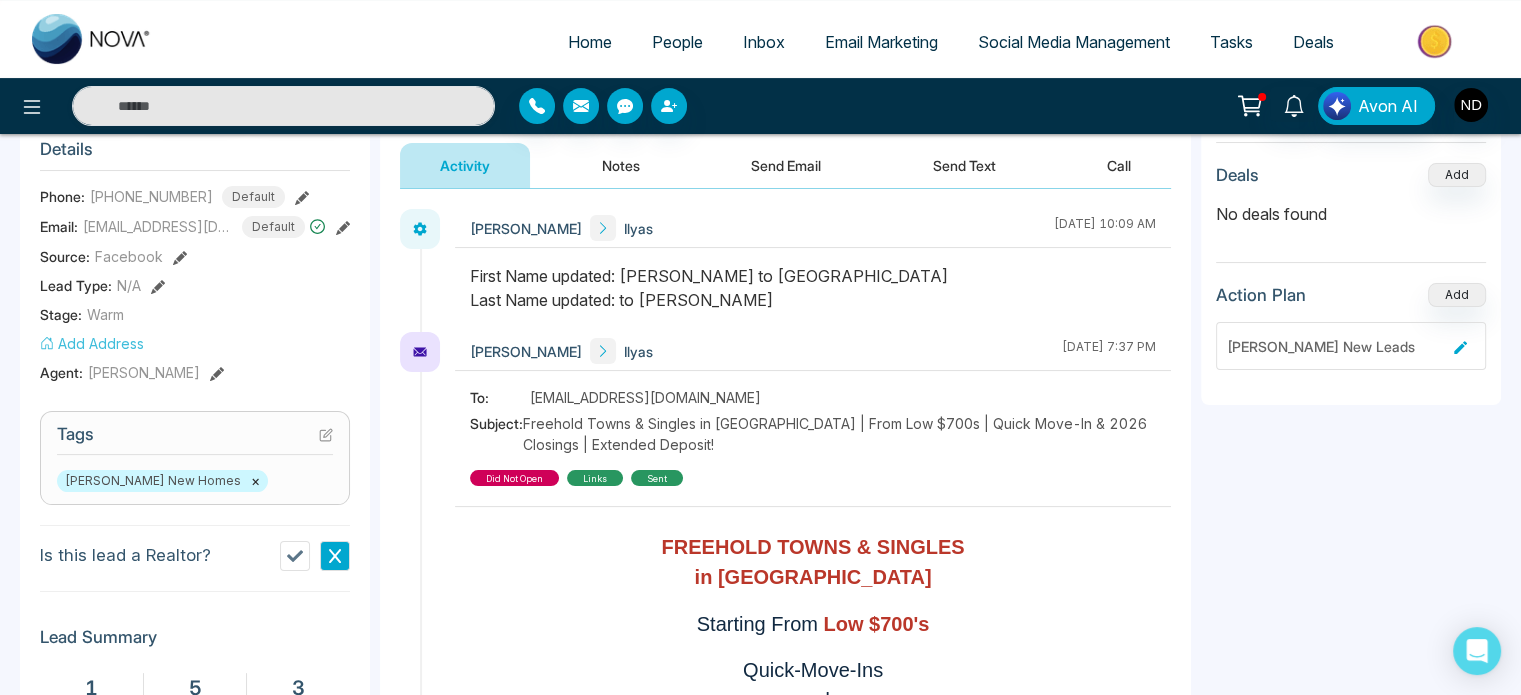 click on "Call" at bounding box center [1119, 165] 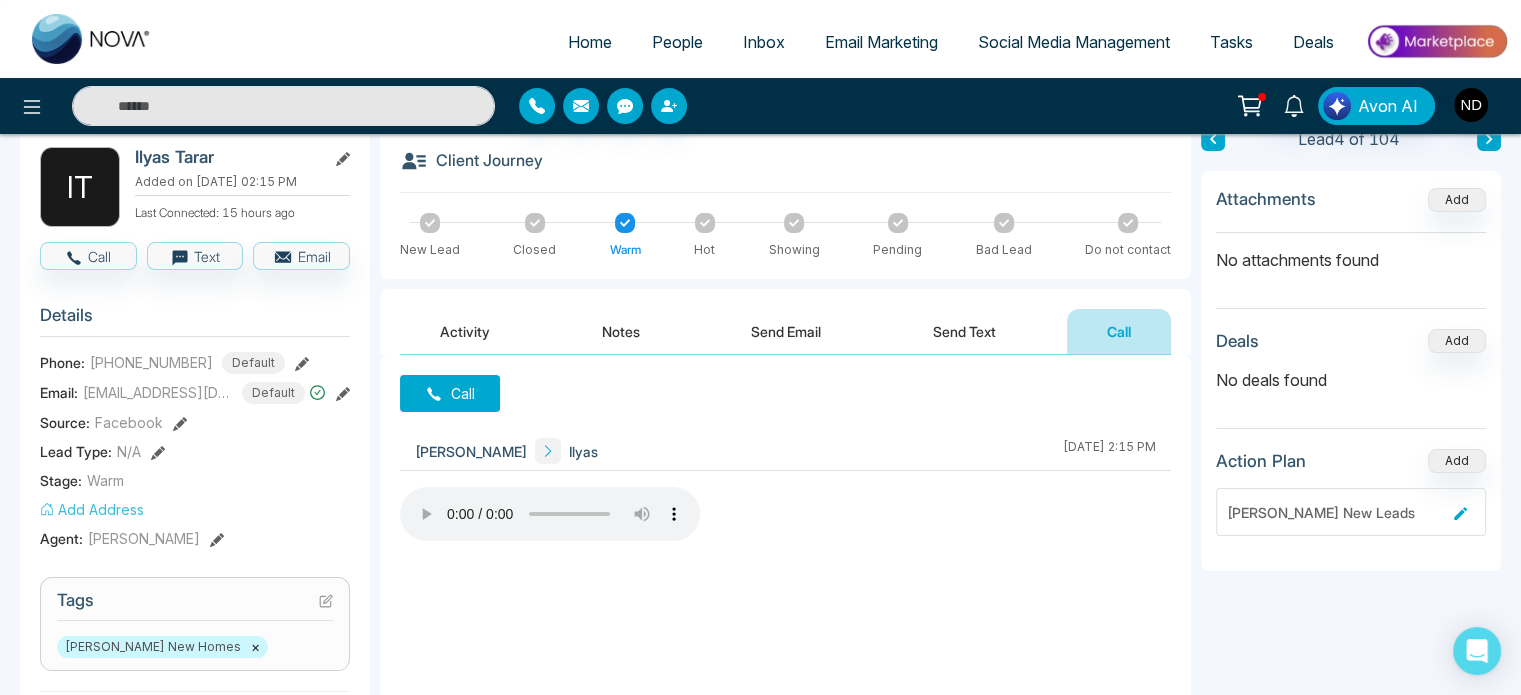 scroll, scrollTop: 100, scrollLeft: 0, axis: vertical 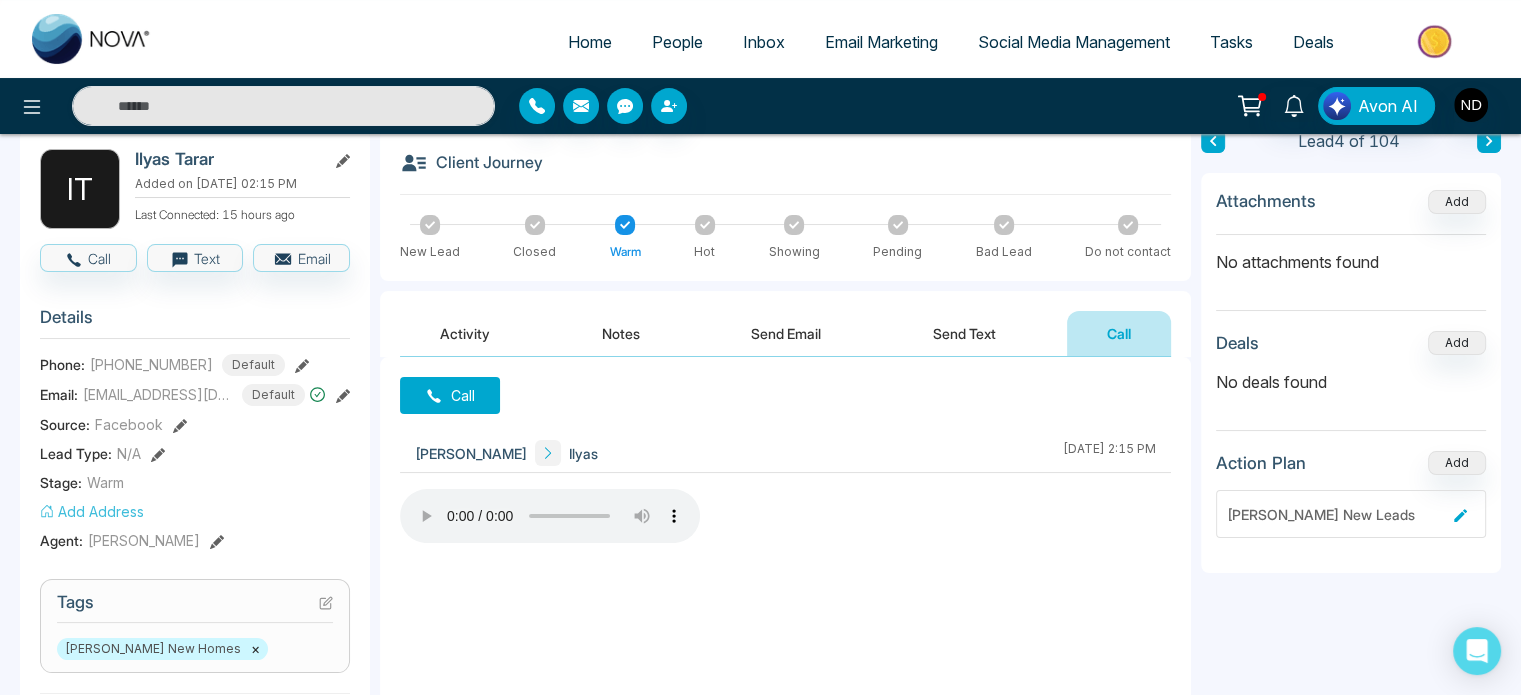 click on "Send Text" at bounding box center [964, 333] 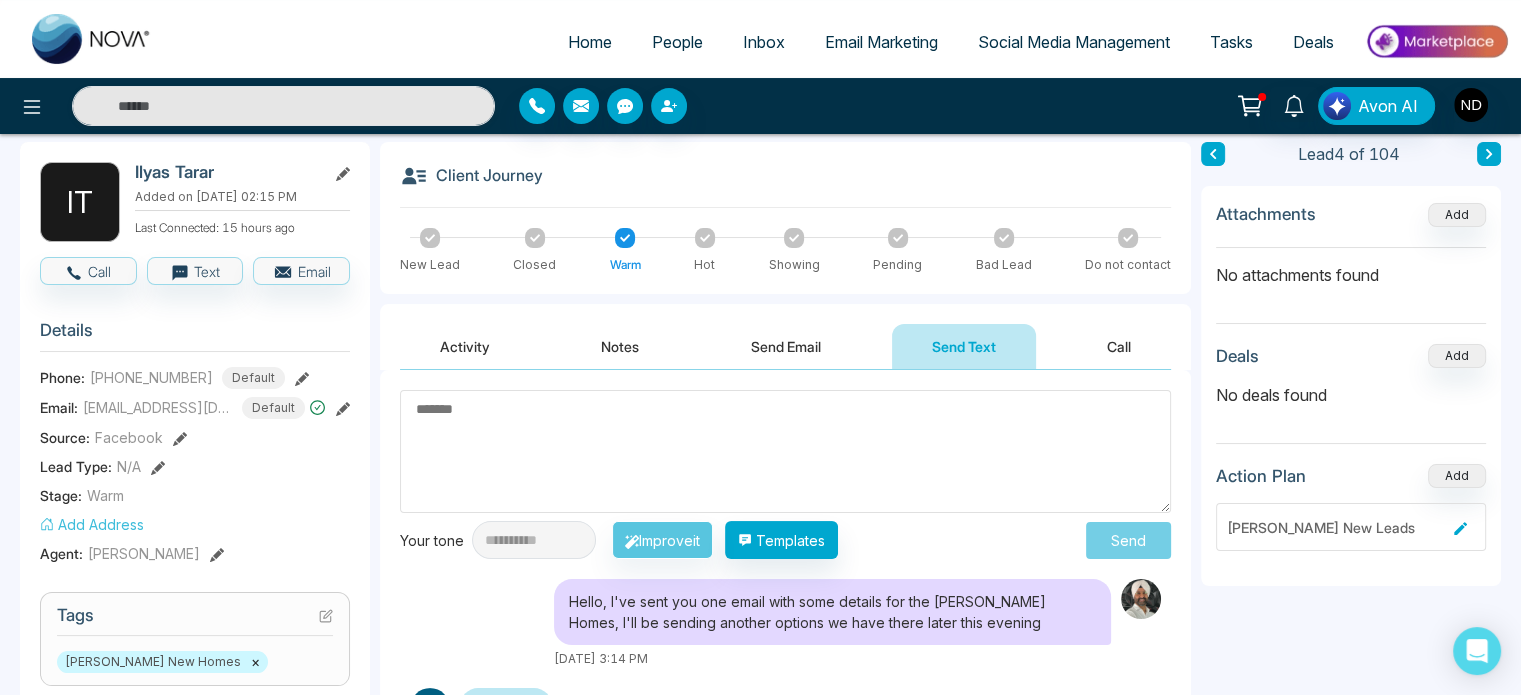 scroll, scrollTop: 86, scrollLeft: 0, axis: vertical 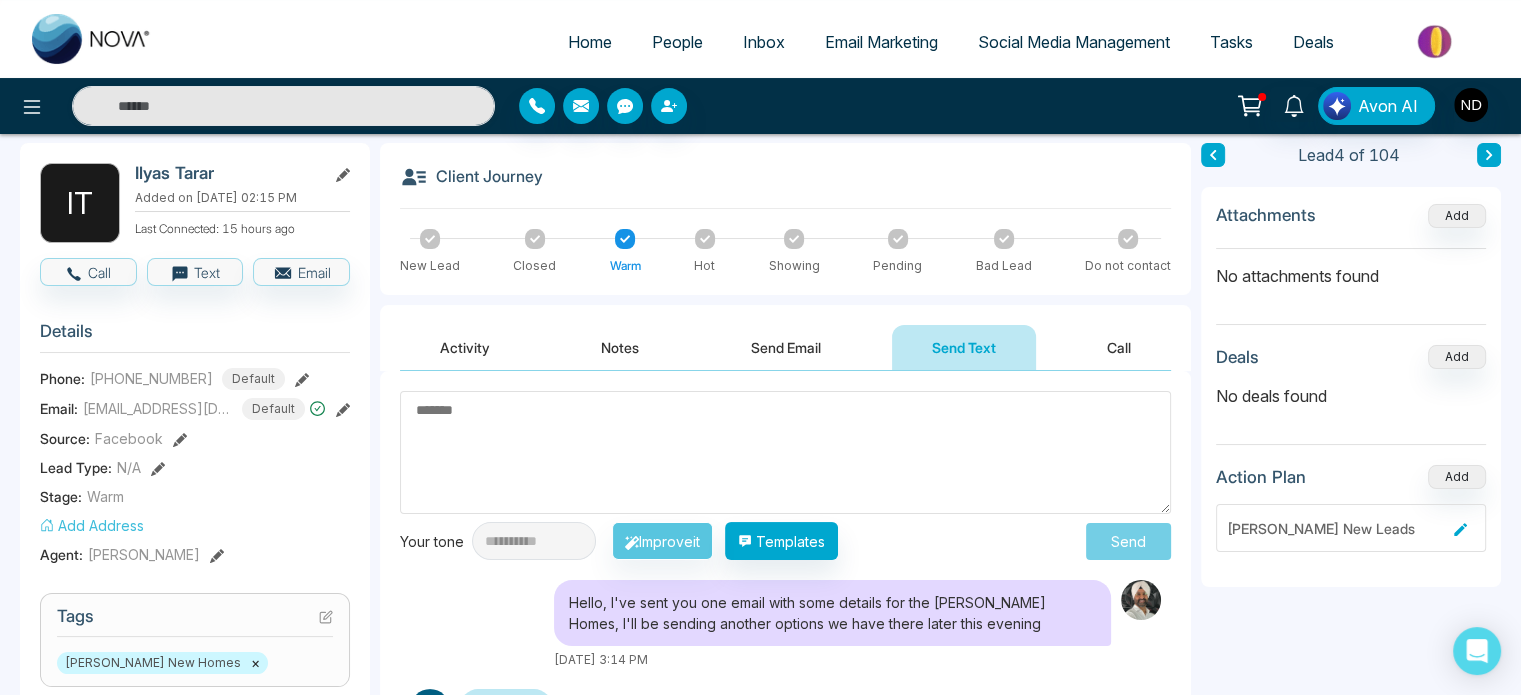click on "Send Email" at bounding box center (786, 347) 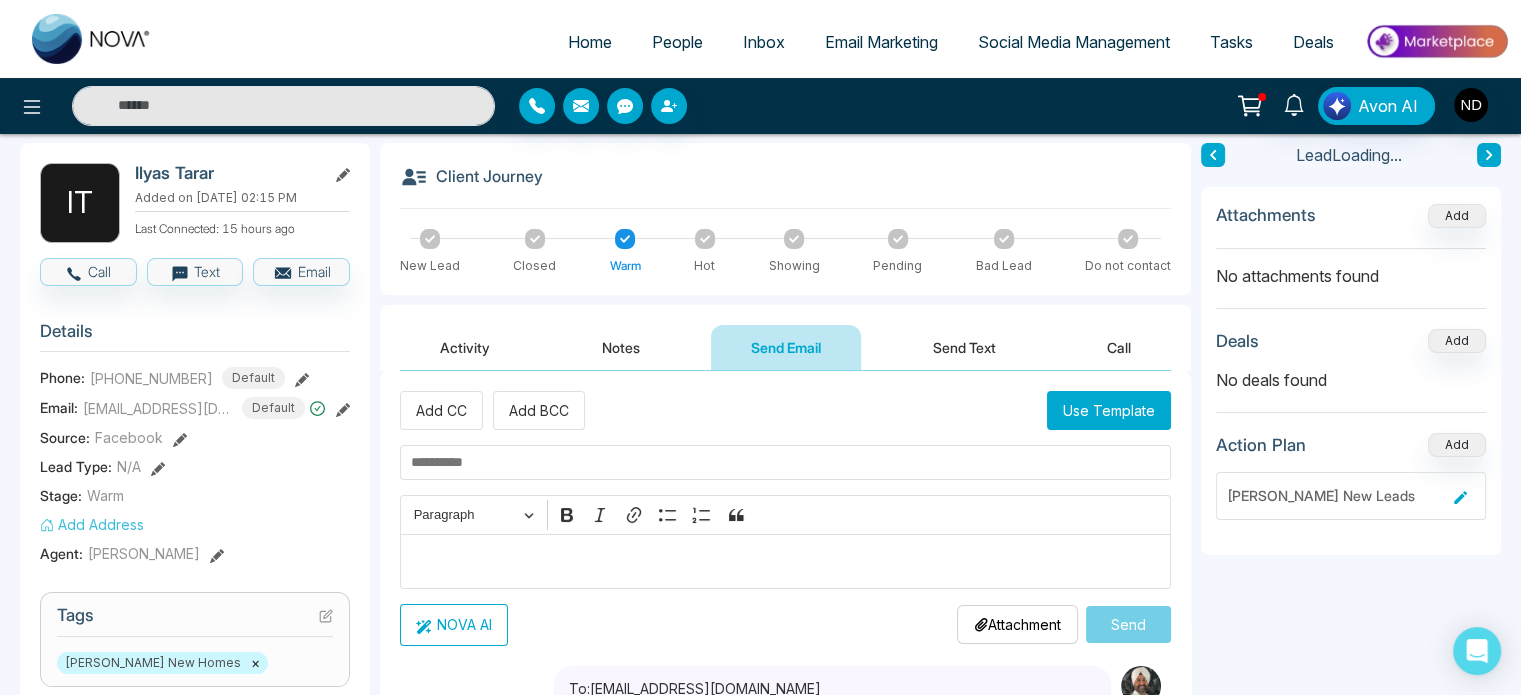 click on "Notes" at bounding box center [621, 347] 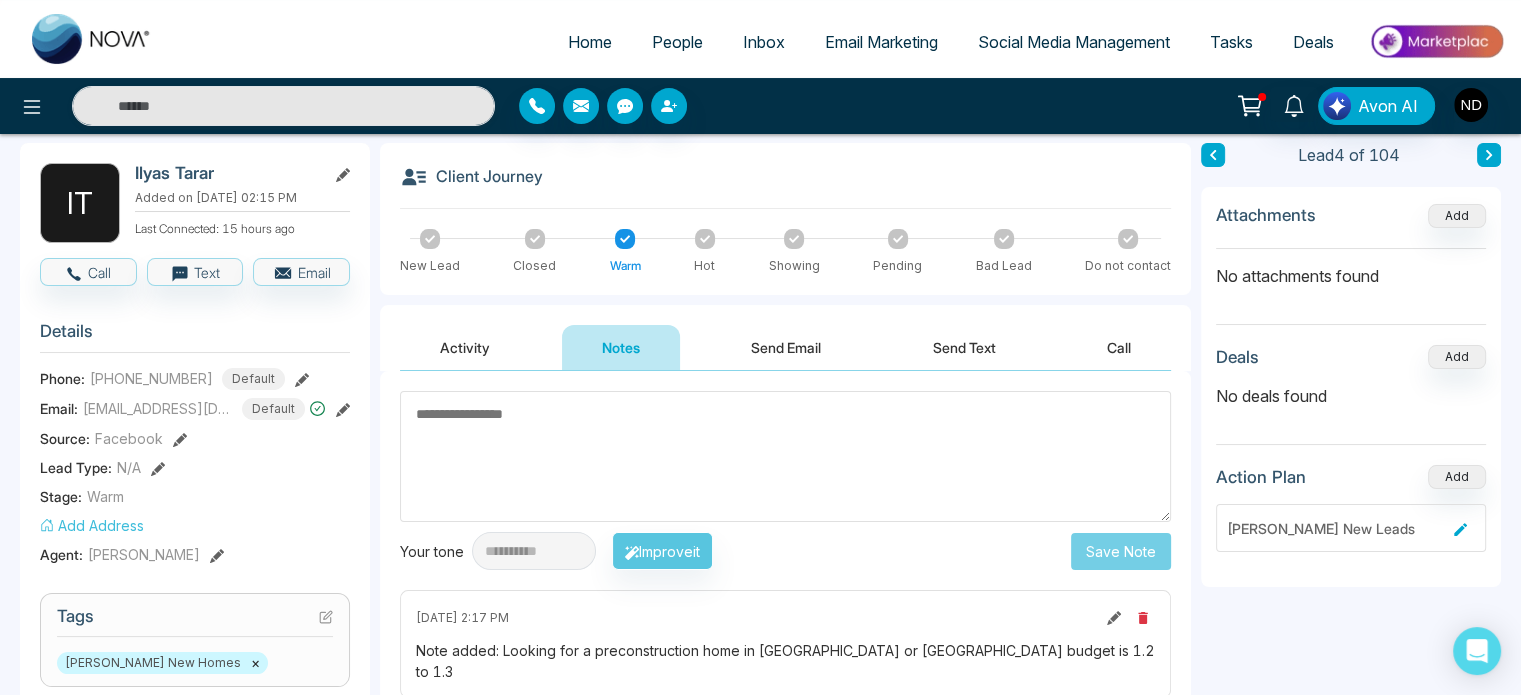 click on "Activity" at bounding box center [465, 347] 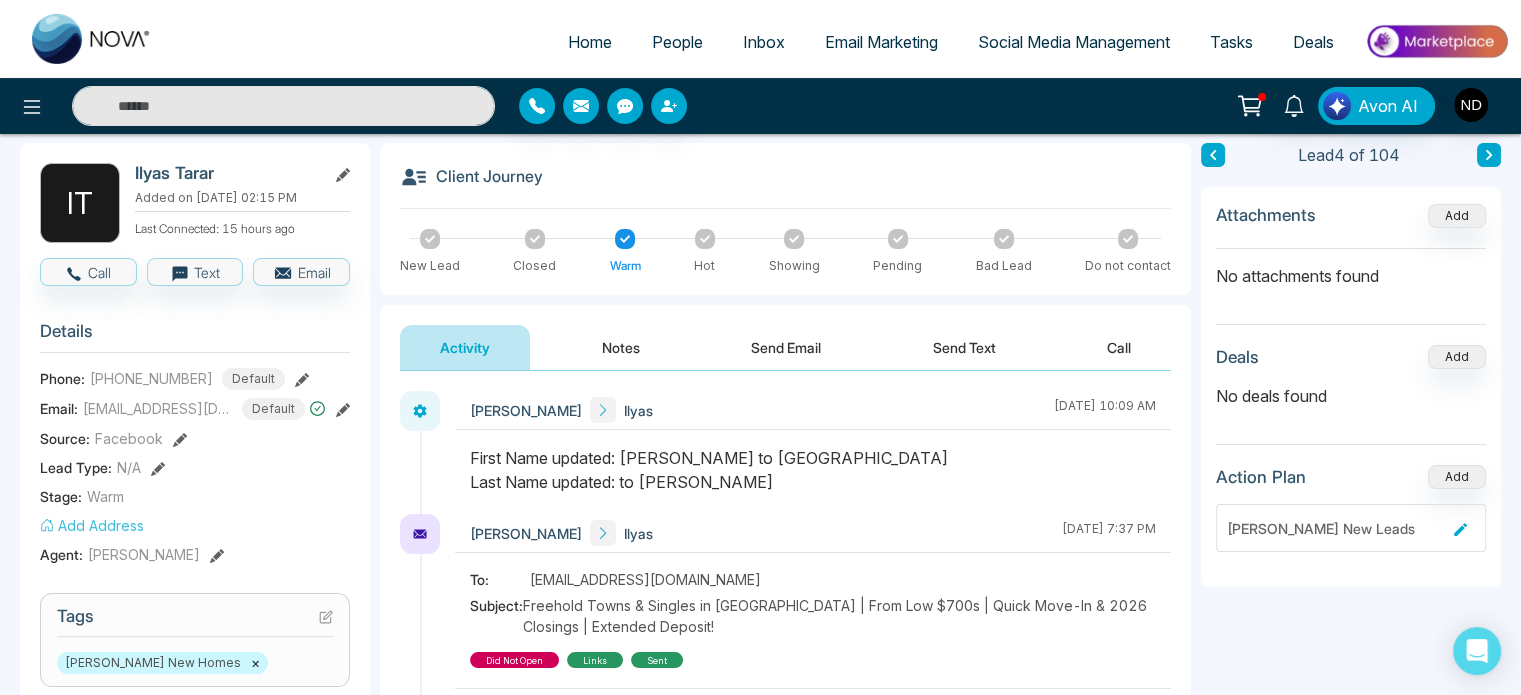 scroll, scrollTop: 351, scrollLeft: 0, axis: vertical 